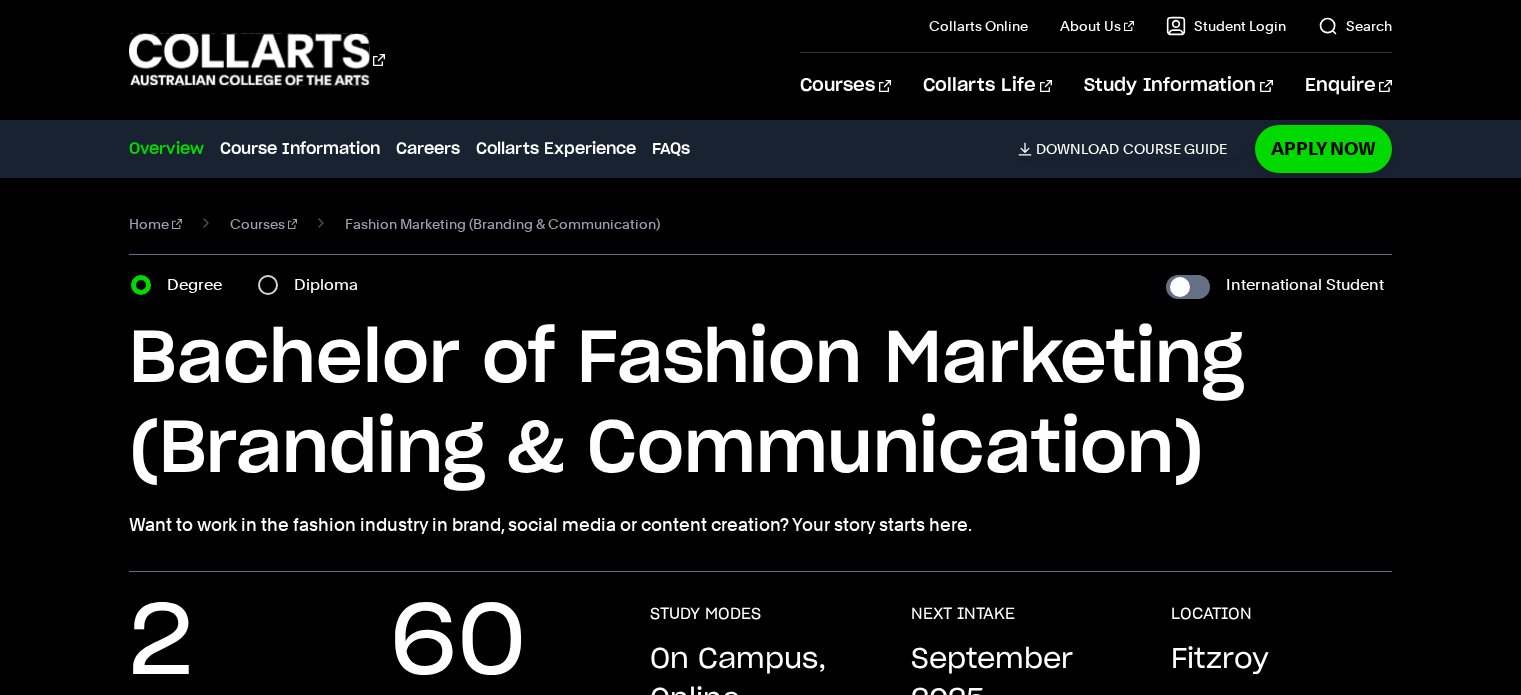 scroll, scrollTop: 0, scrollLeft: 0, axis: both 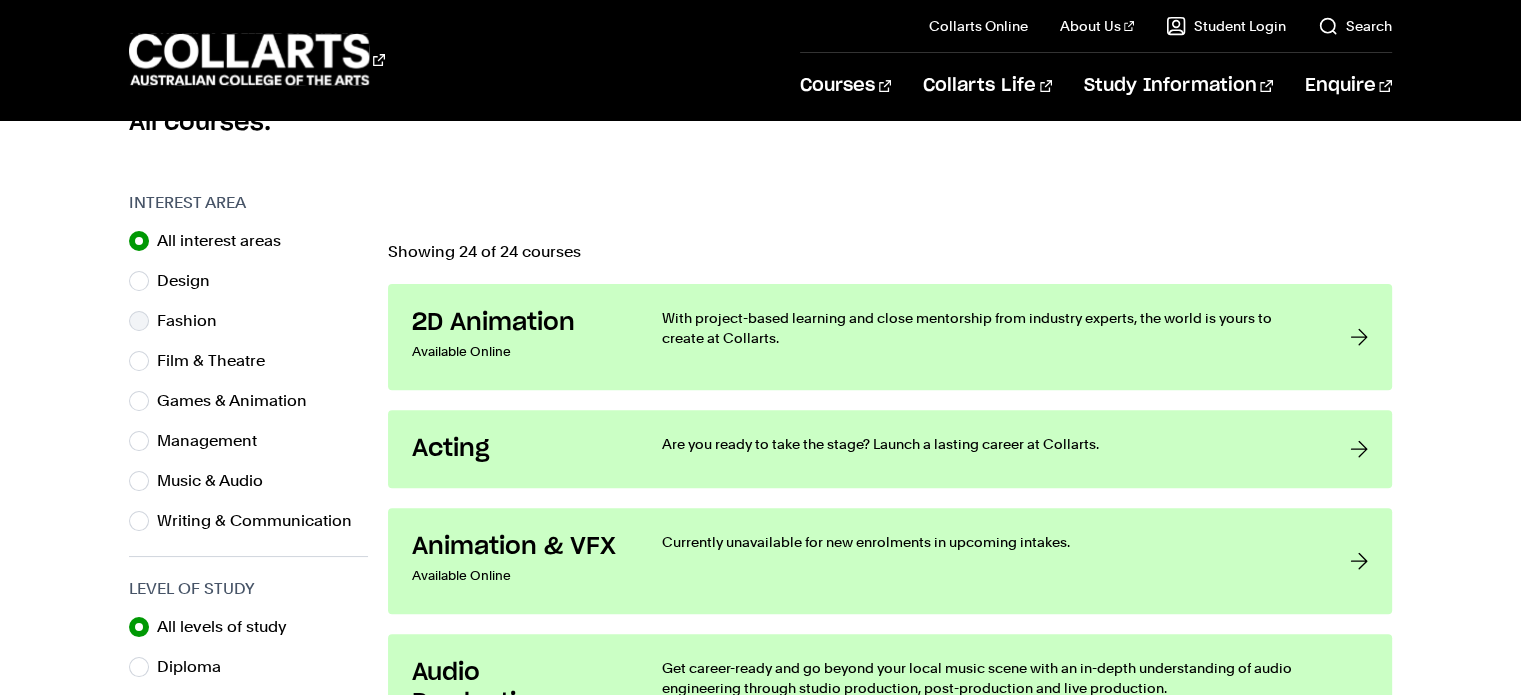 click on "Fashion" at bounding box center (195, 321) 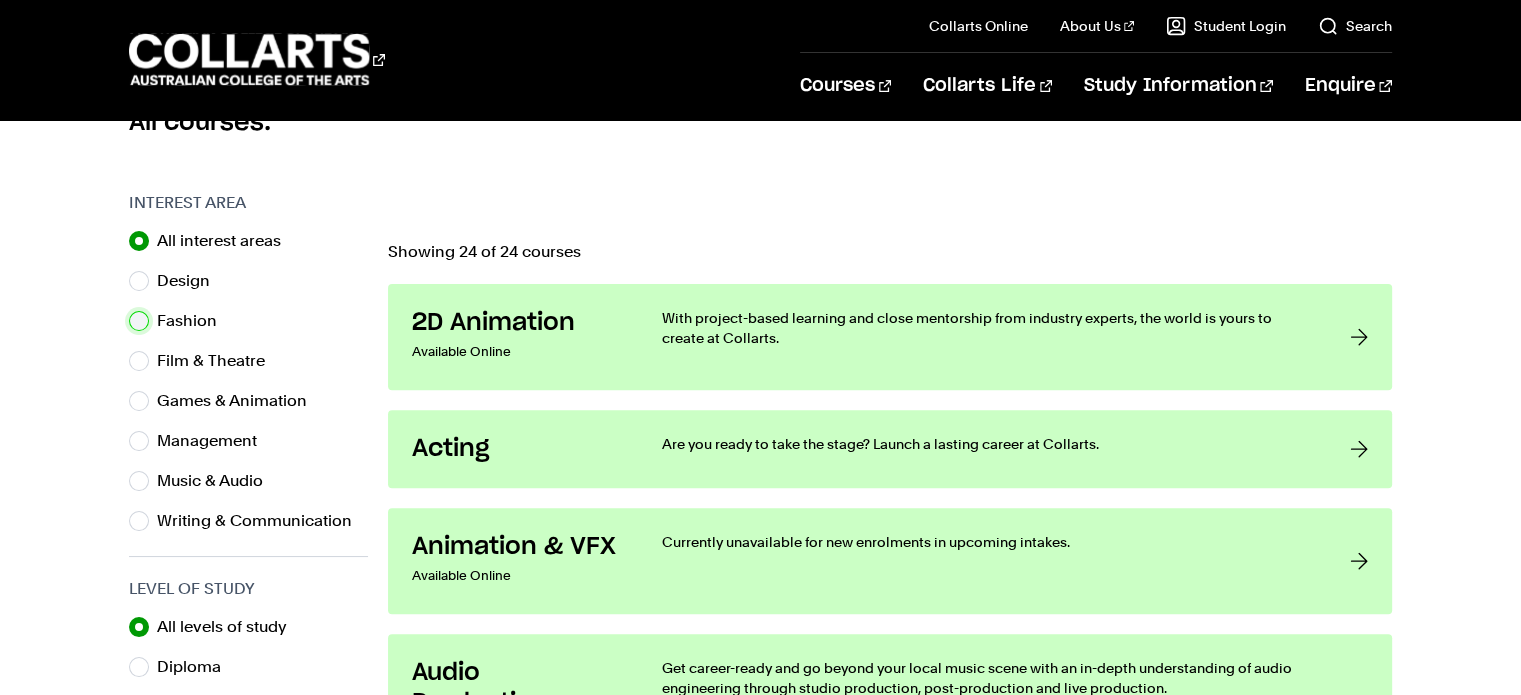 click on "Fashion" at bounding box center (139, 321) 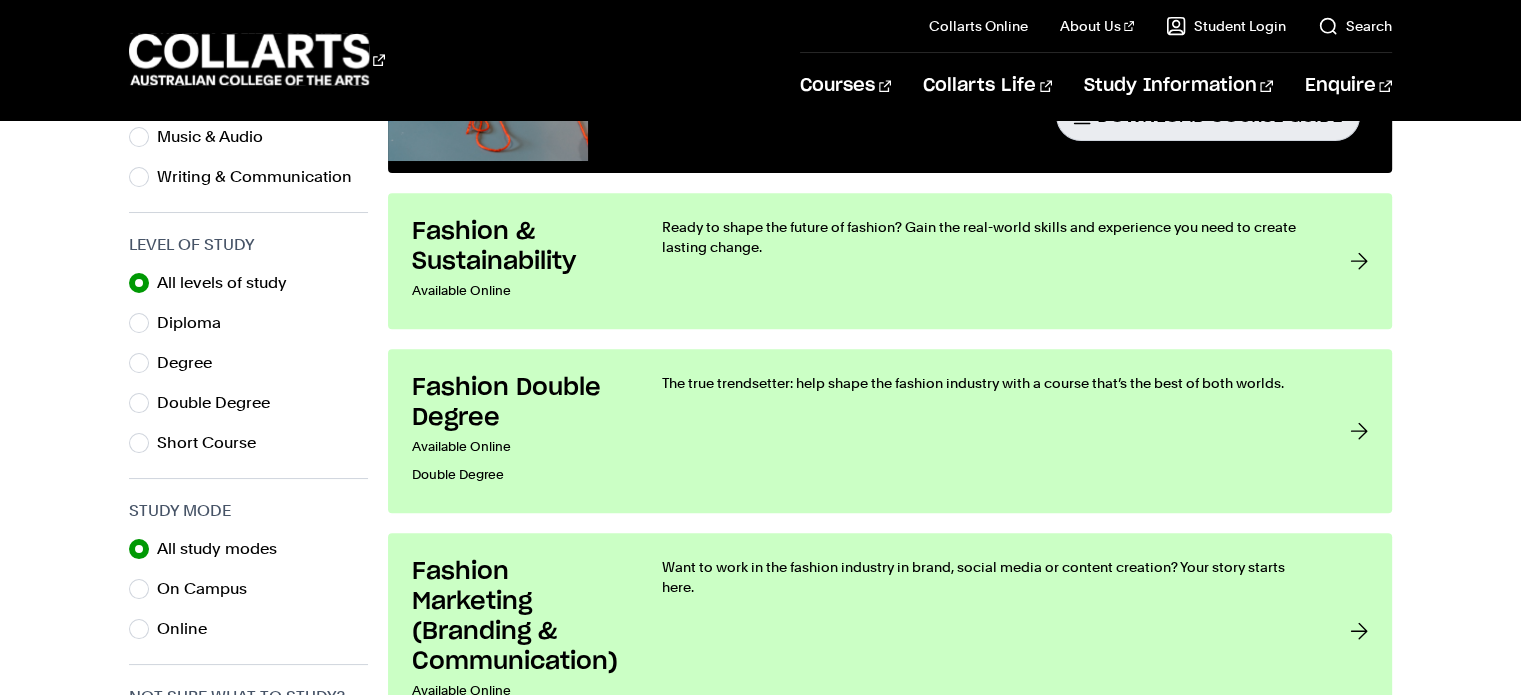 scroll, scrollTop: 1100, scrollLeft: 0, axis: vertical 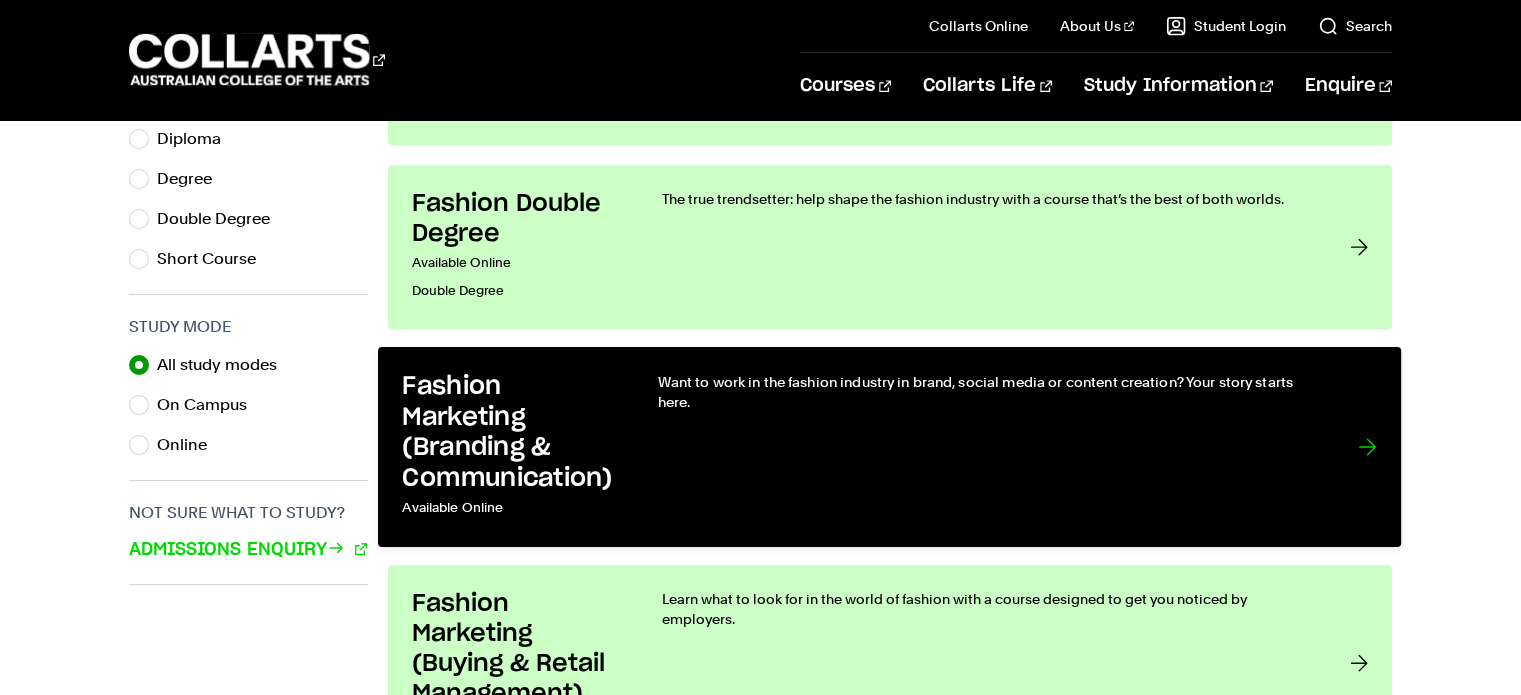 click on "Want to work in the fashion industry in brand, social media or content creation? Your story starts here." at bounding box center (988, 446) 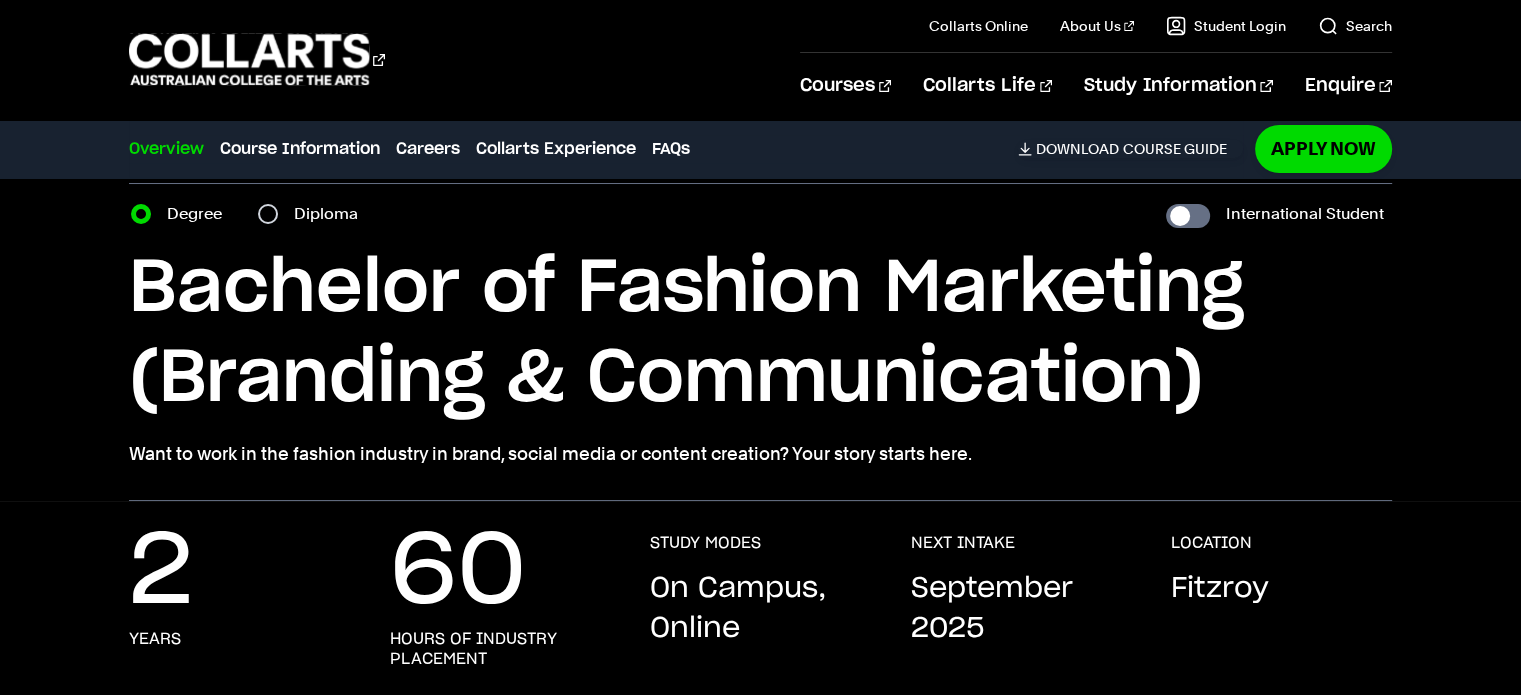 scroll, scrollTop: 10, scrollLeft: 0, axis: vertical 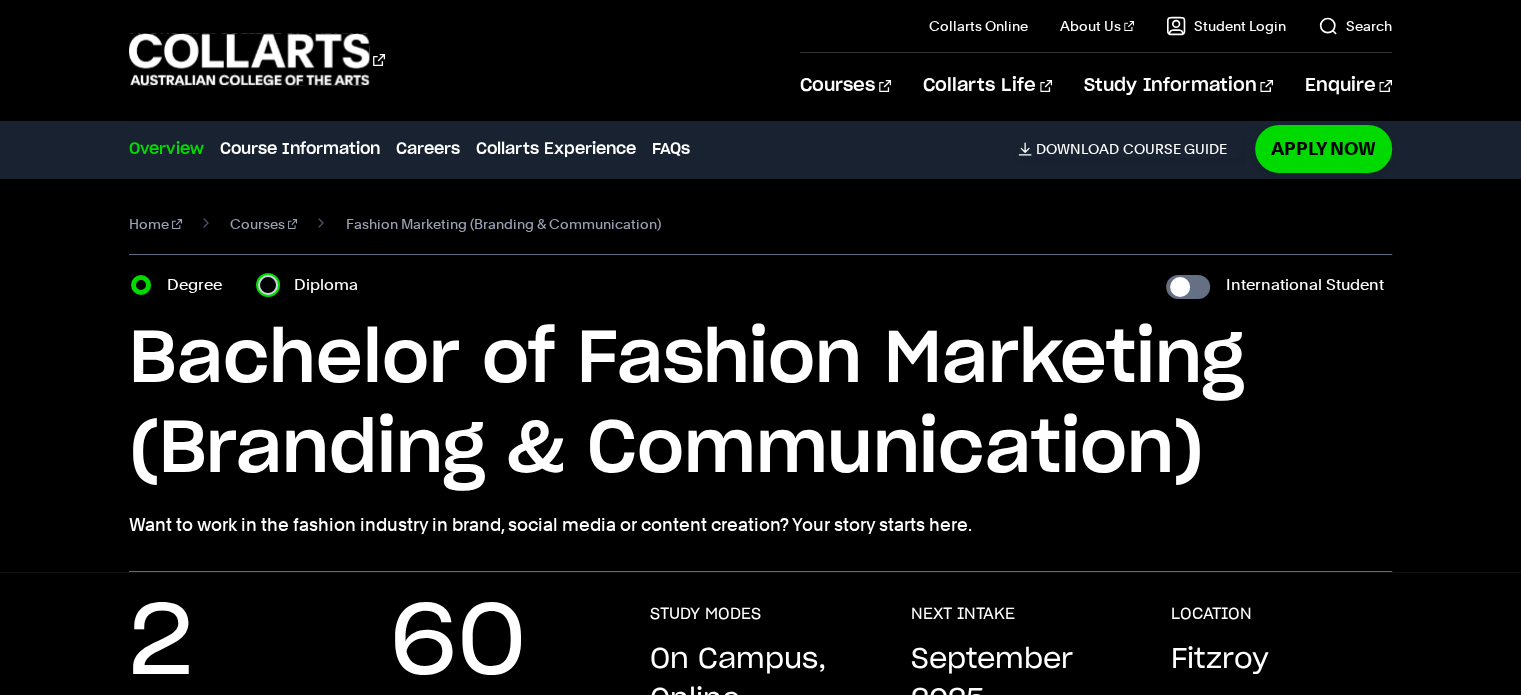 click on "Diploma" at bounding box center (268, 285) 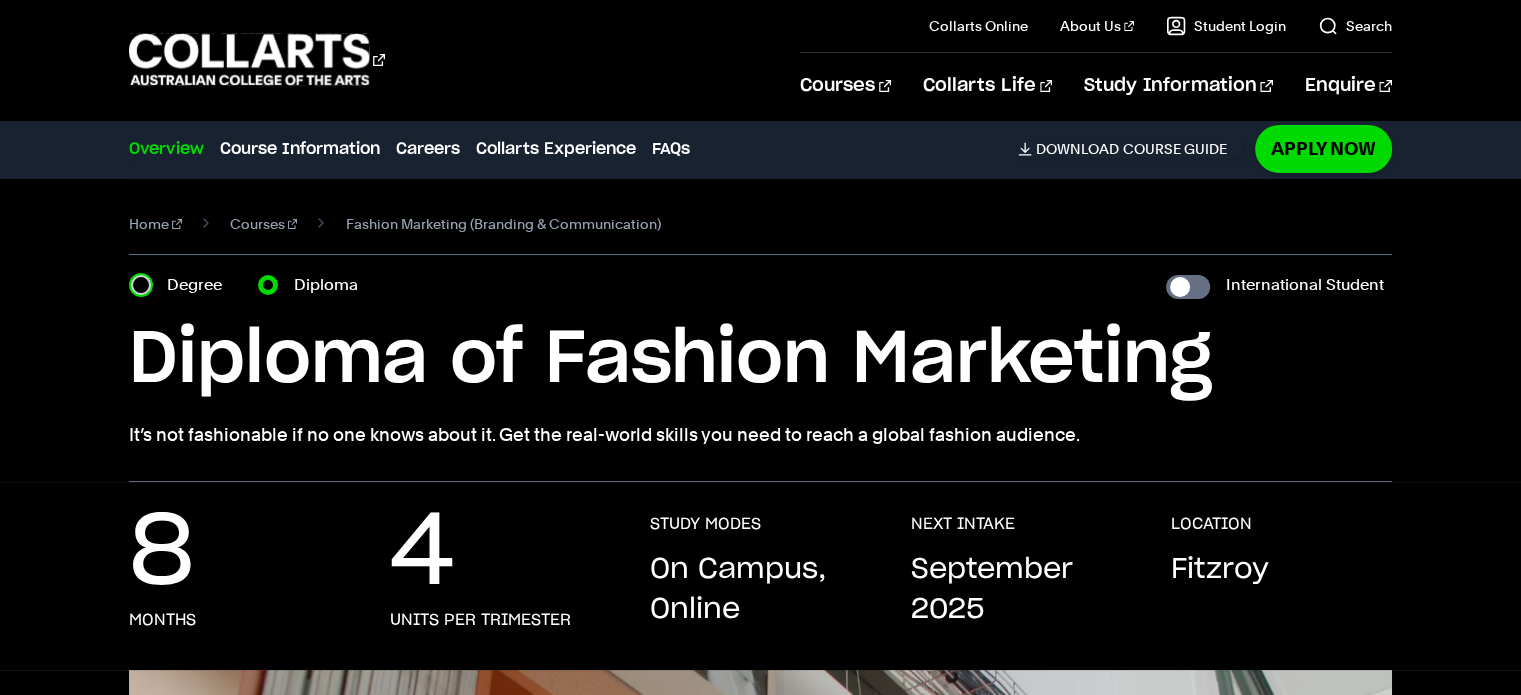 click on "Degree" at bounding box center (141, 285) 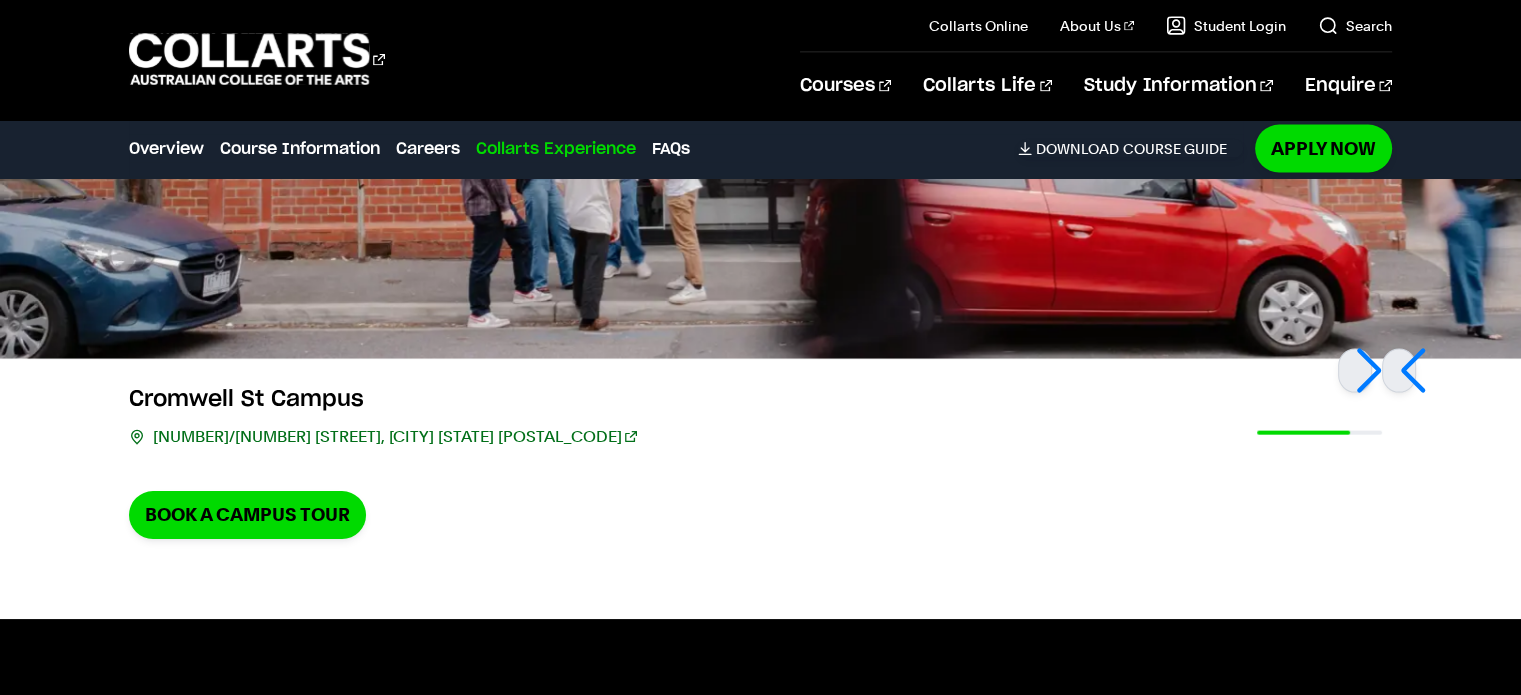 scroll, scrollTop: 4431, scrollLeft: 0, axis: vertical 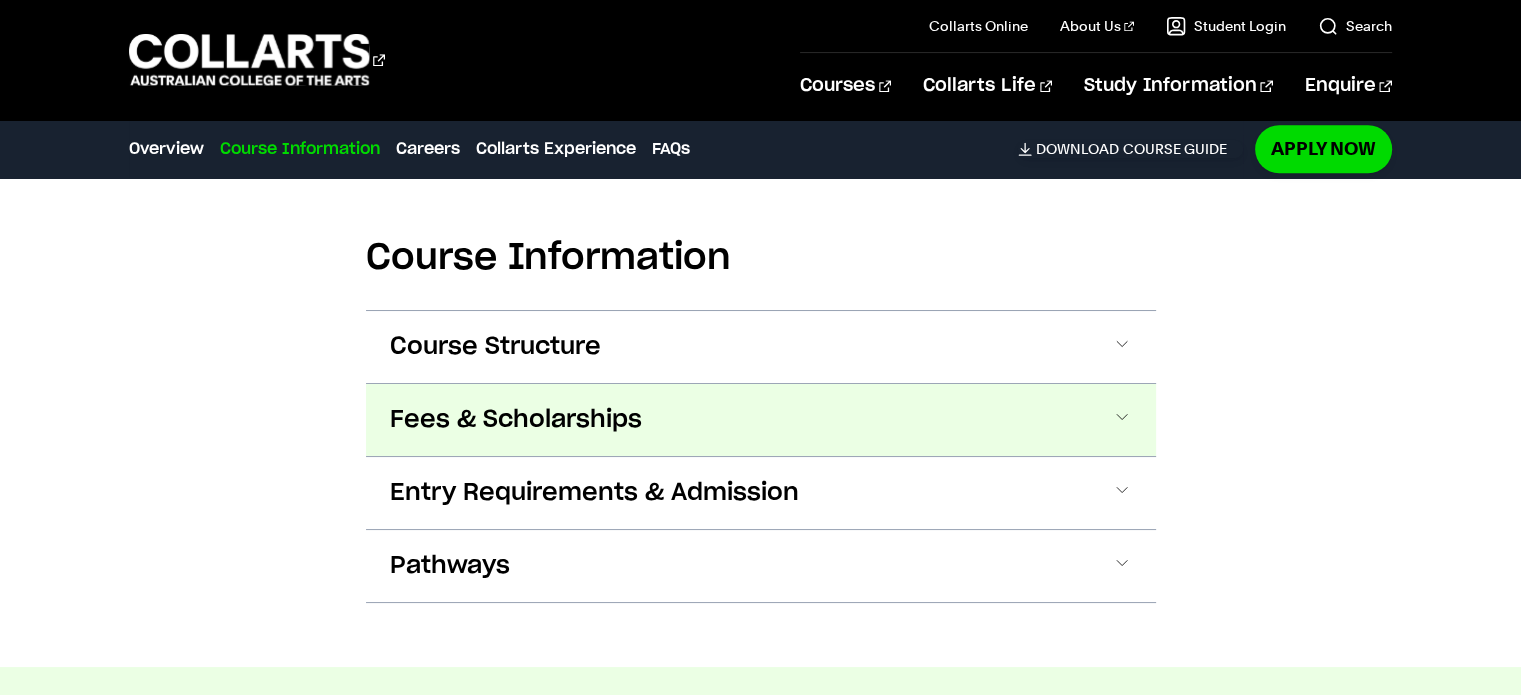 click on "Fees & Scholarships" at bounding box center [516, 420] 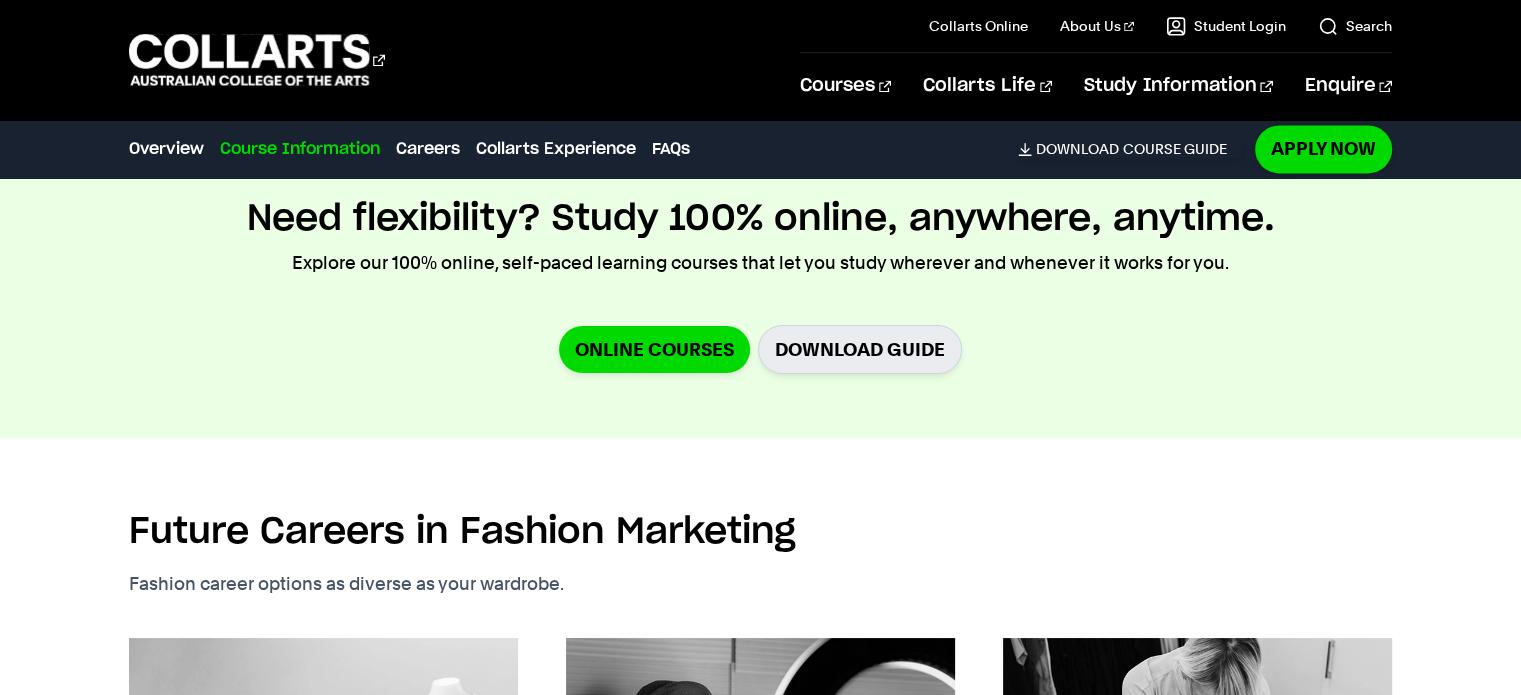 scroll, scrollTop: 3170, scrollLeft: 0, axis: vertical 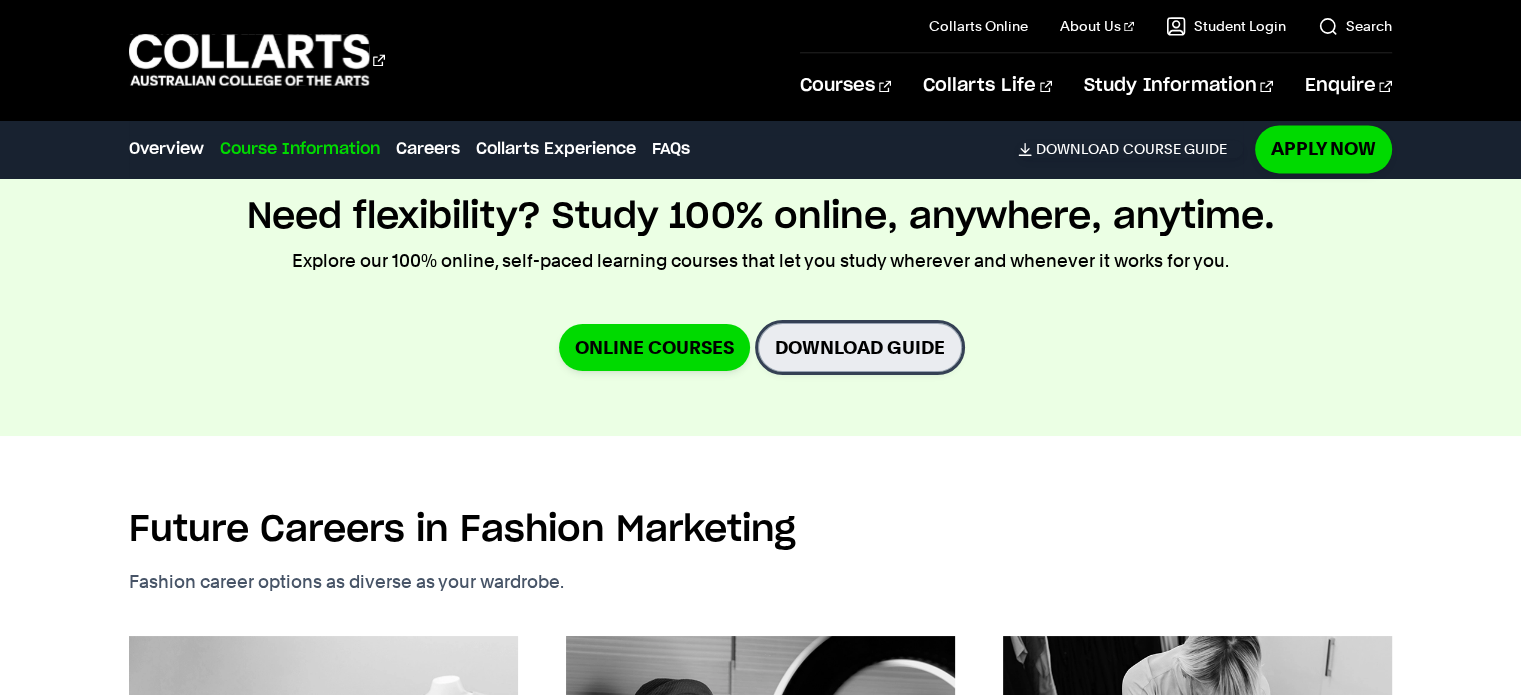 click on "Download Guide" at bounding box center [860, 347] 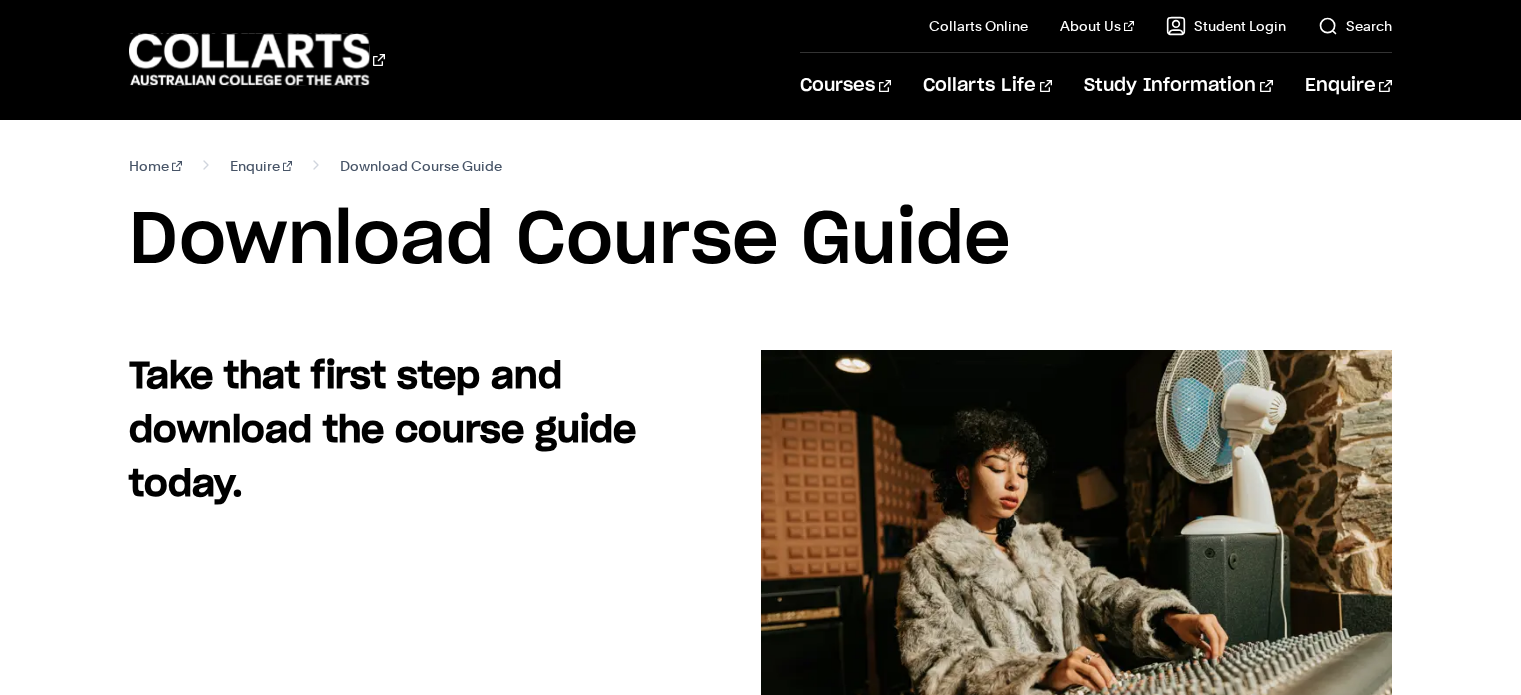 scroll, scrollTop: 192, scrollLeft: 0, axis: vertical 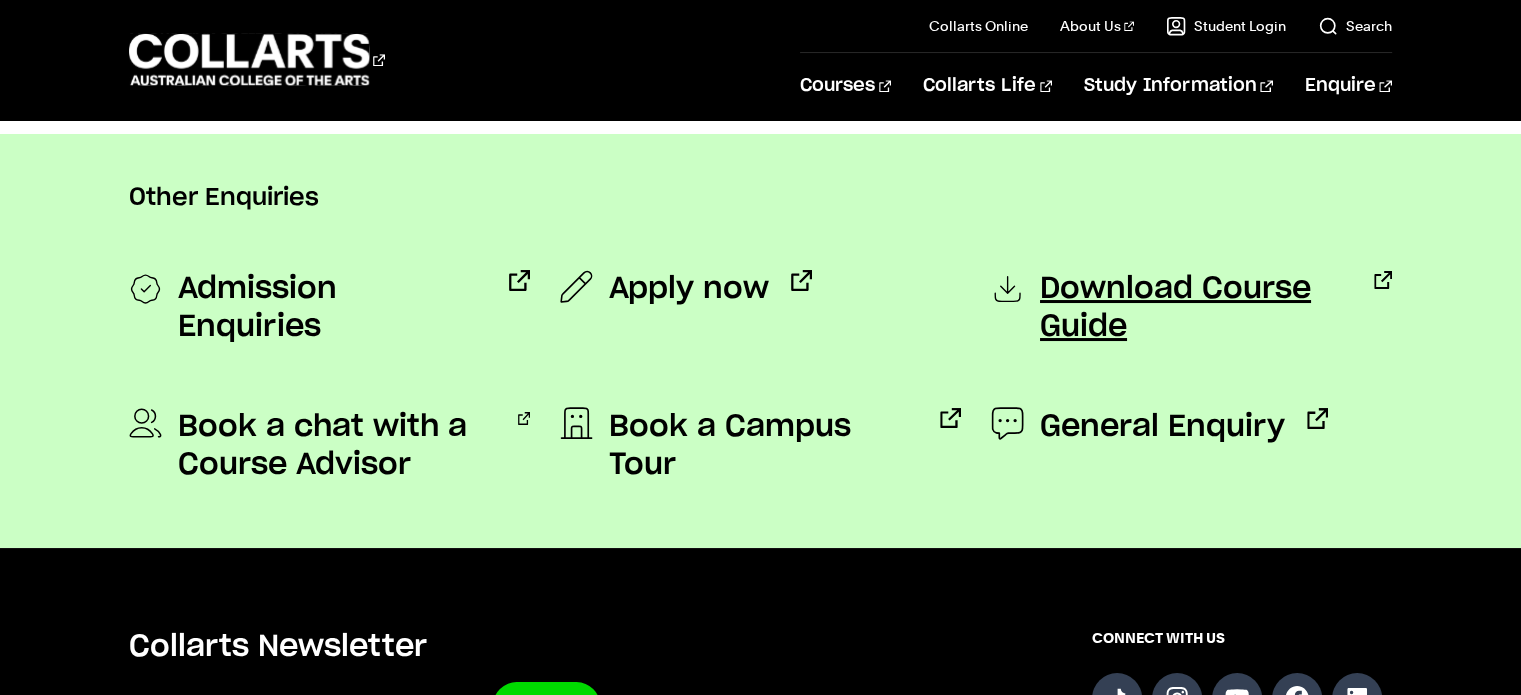 click on "Download Course Guide" at bounding box center [1196, 308] 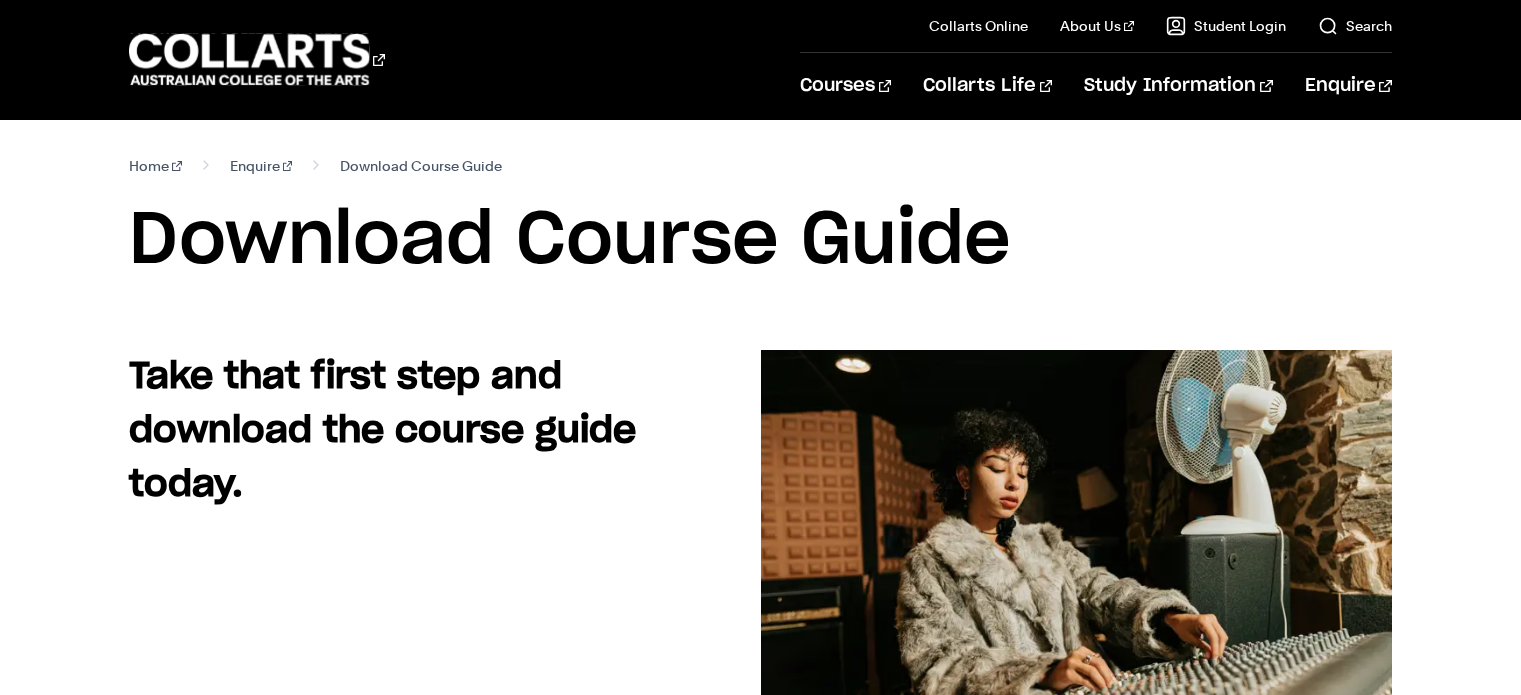 scroll, scrollTop: 728, scrollLeft: 0, axis: vertical 